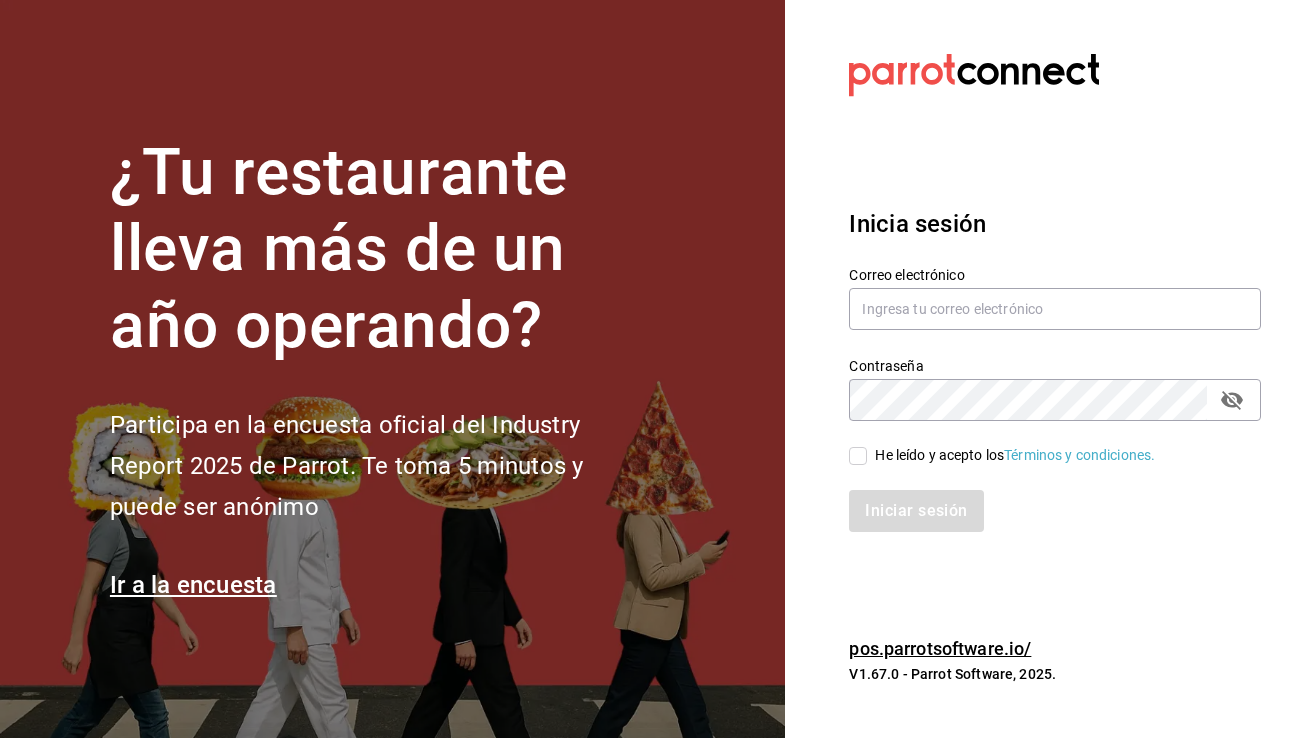 scroll, scrollTop: 0, scrollLeft: 0, axis: both 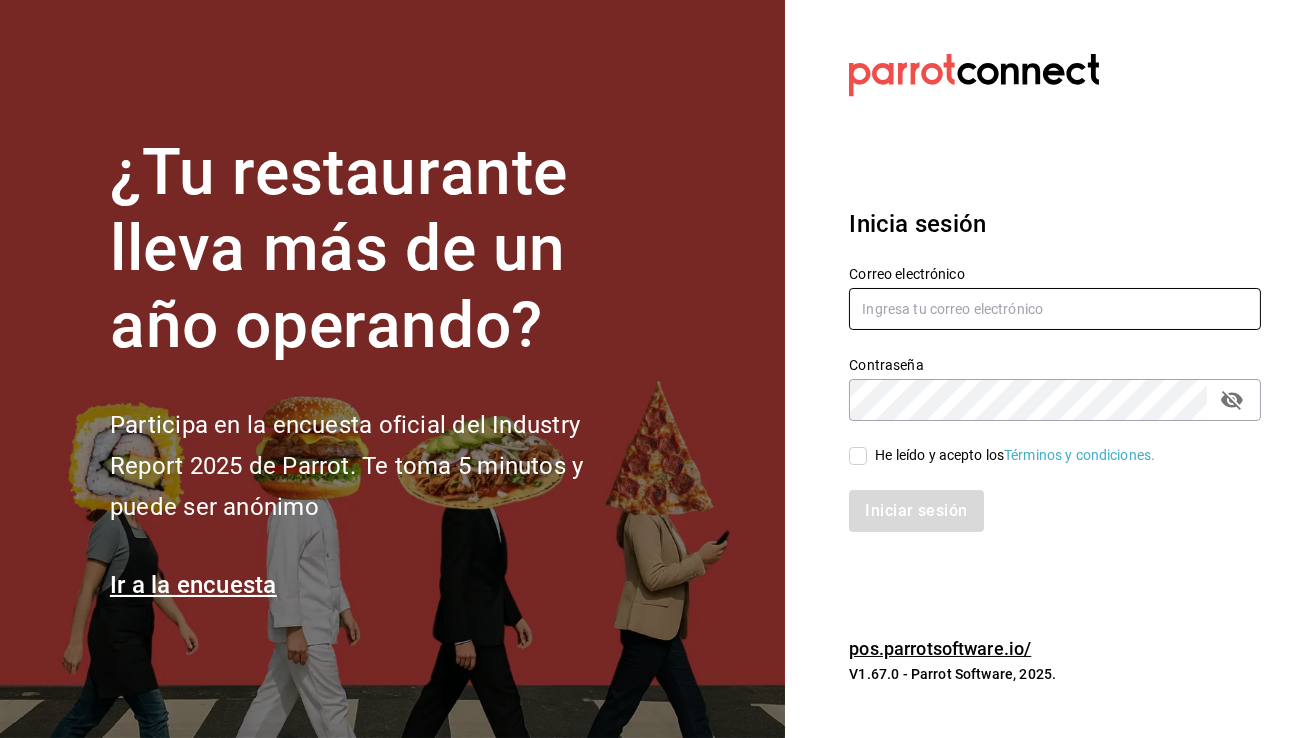 click at bounding box center (1055, 309) 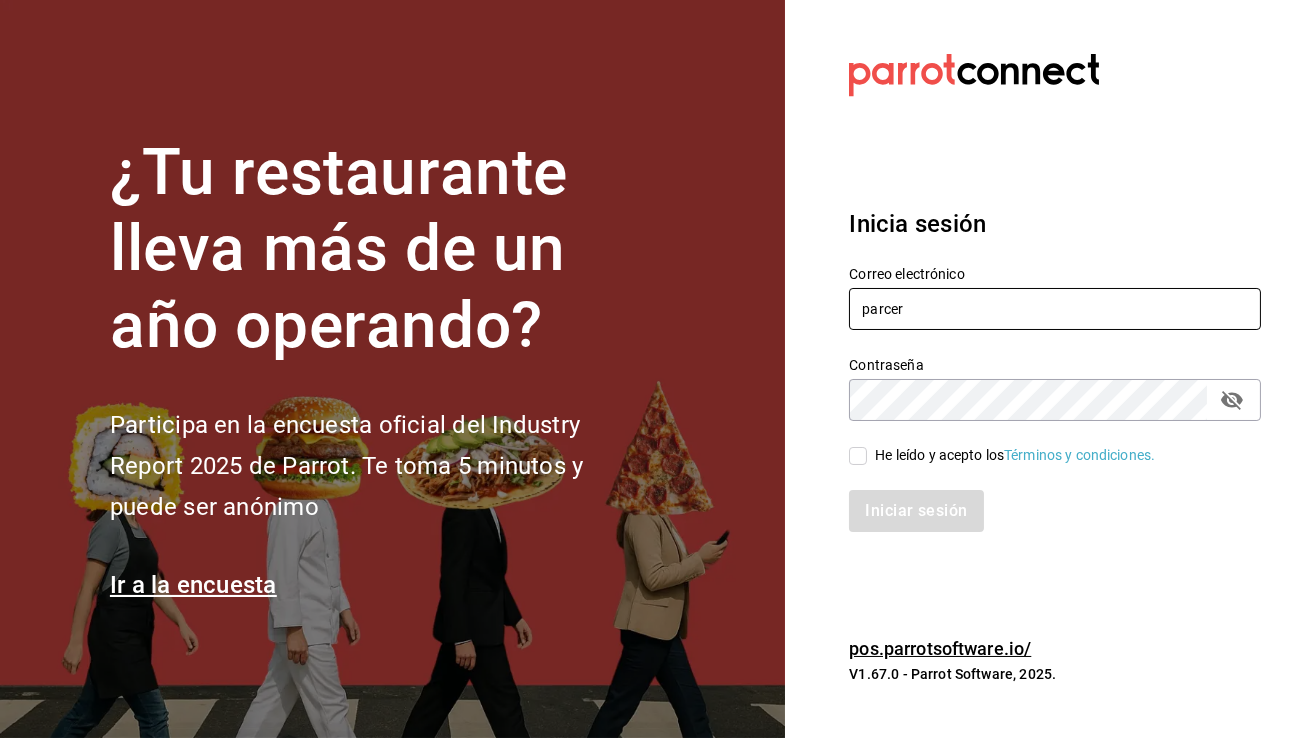 type on "parceros@yuc.com" 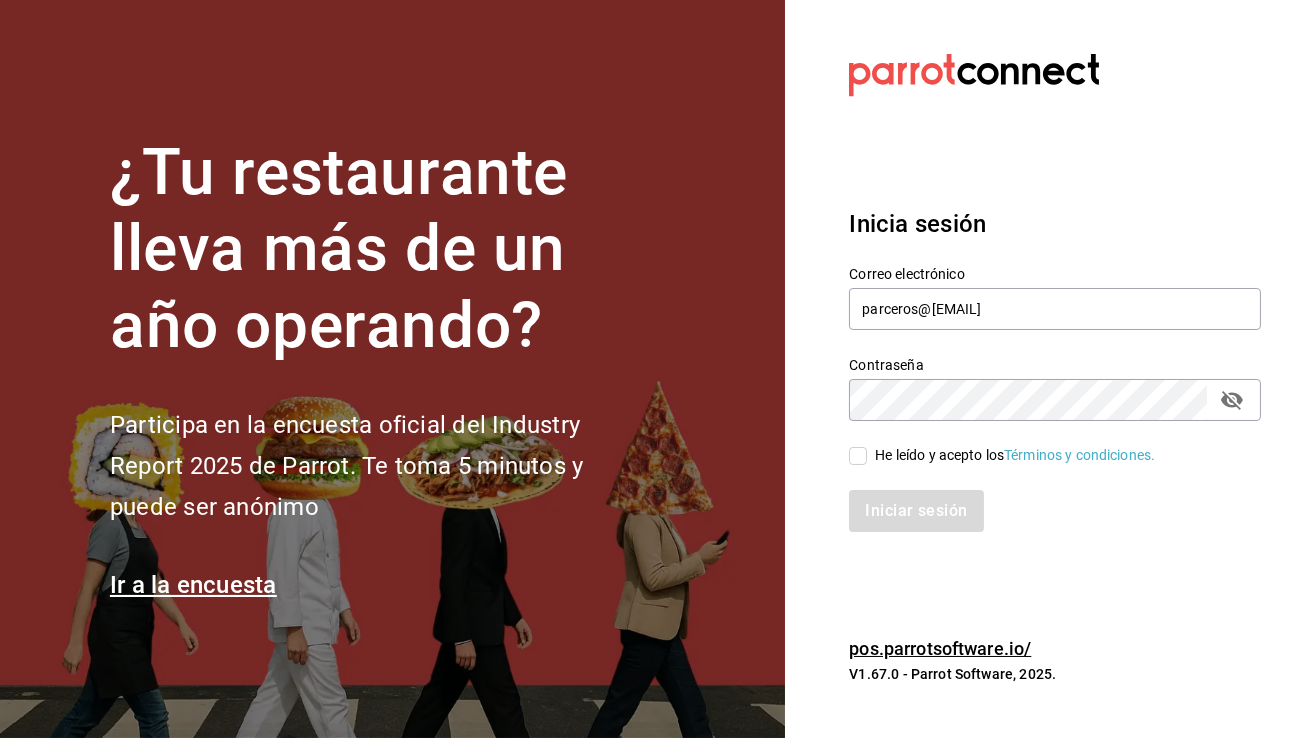 click on "He leído y acepto los  Términos y condiciones." at bounding box center [858, 456] 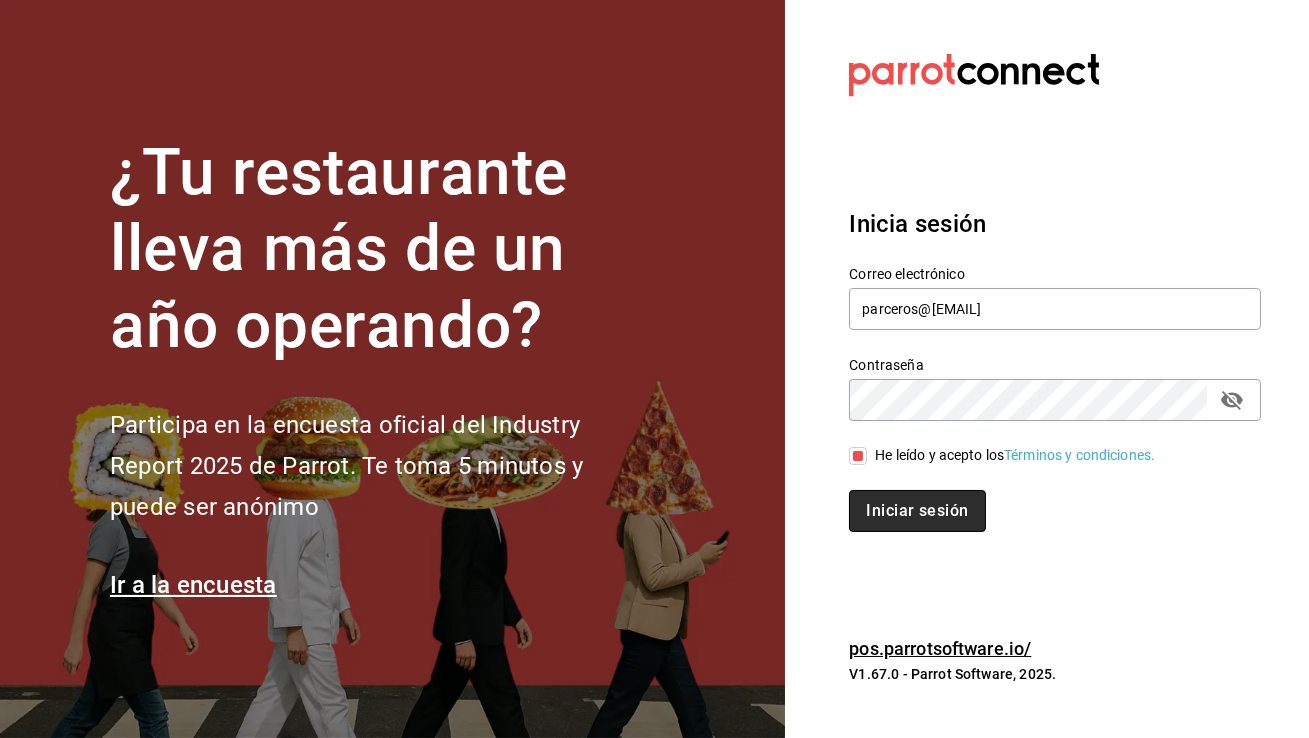 click on "Iniciar sesión" at bounding box center (917, 511) 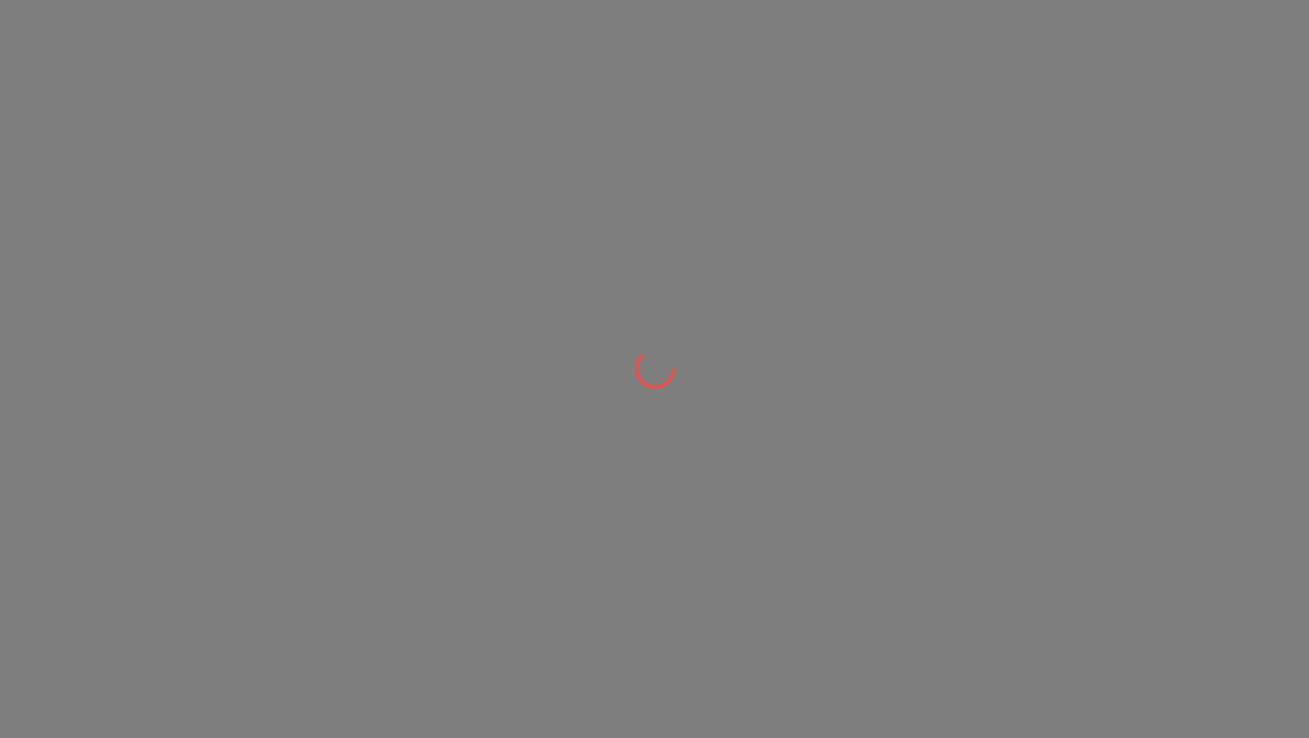 scroll, scrollTop: 0, scrollLeft: 0, axis: both 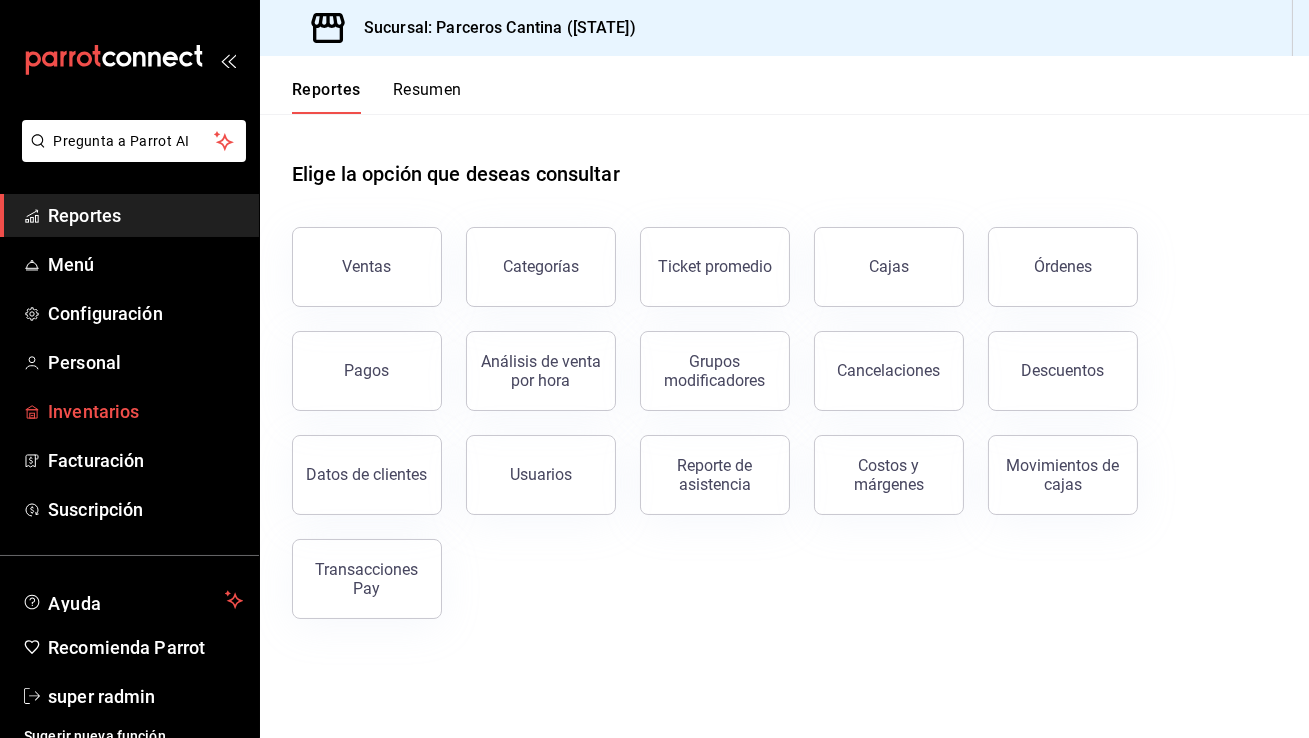 click on "Inventarios" at bounding box center [145, 411] 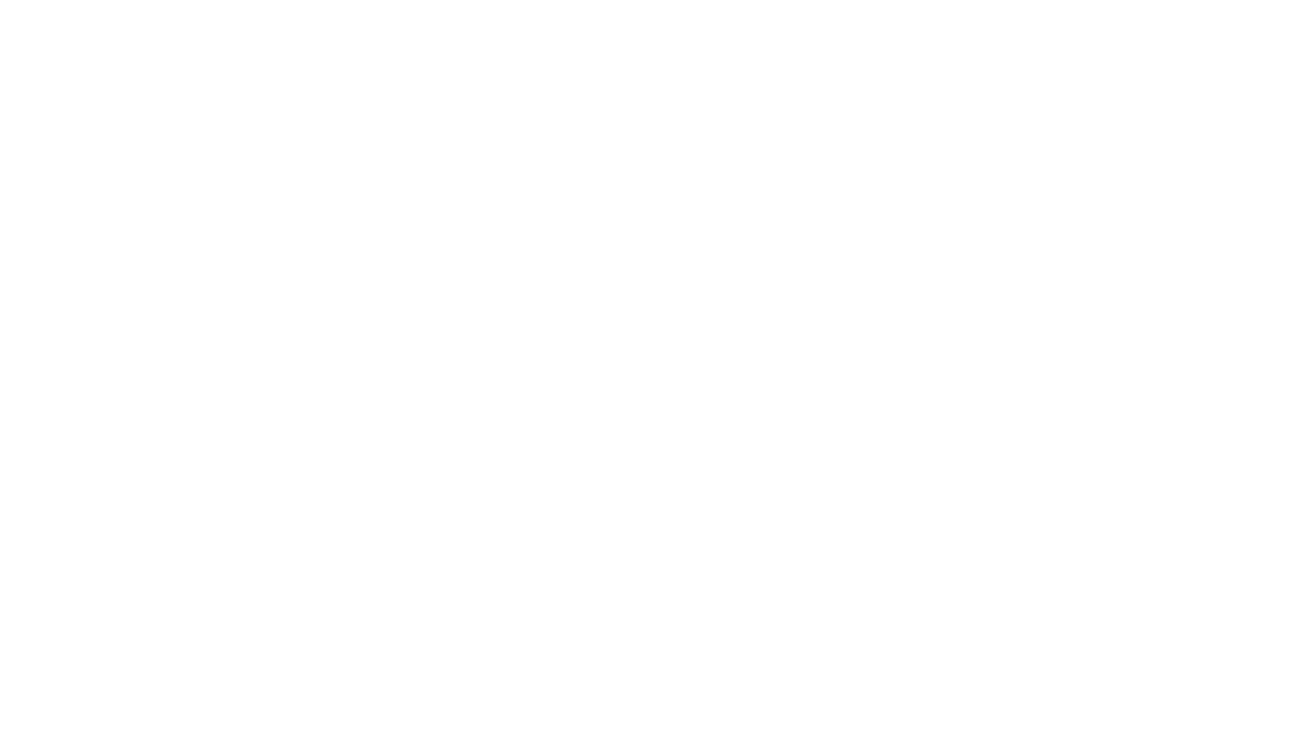 click at bounding box center [654, 4] 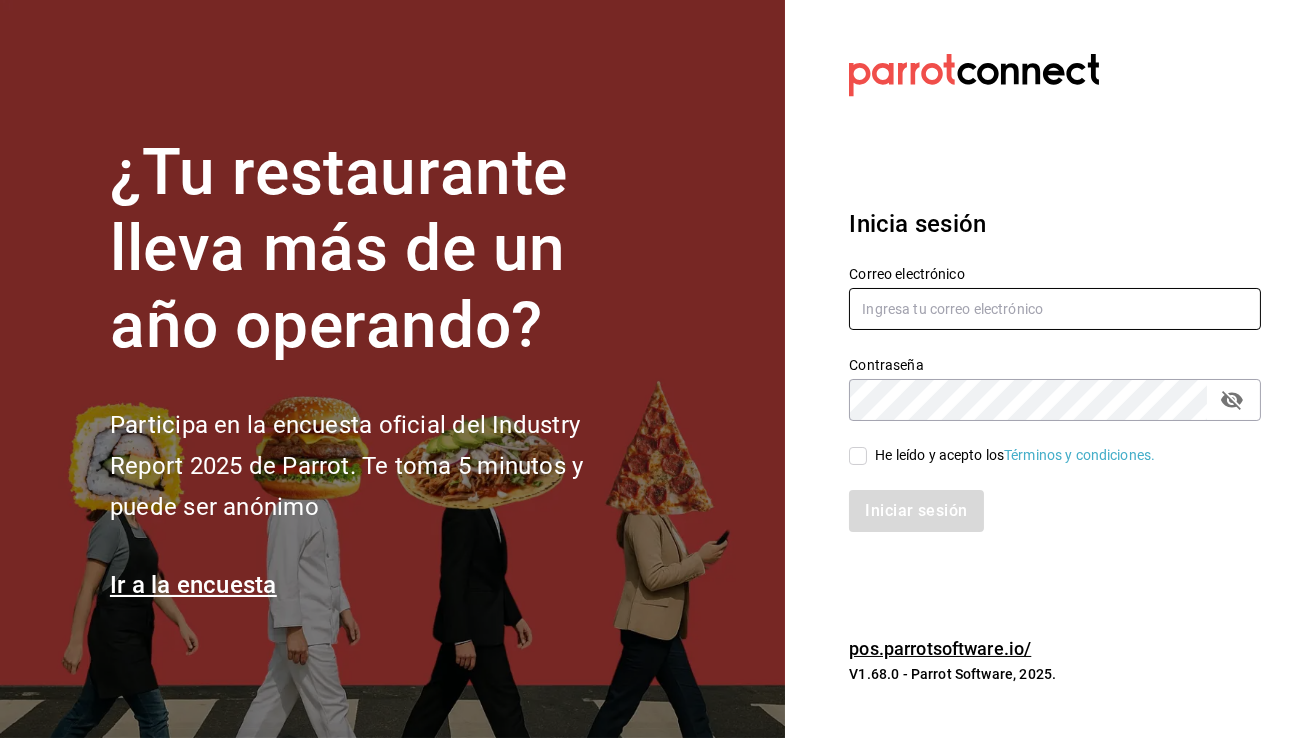 click at bounding box center [1055, 309] 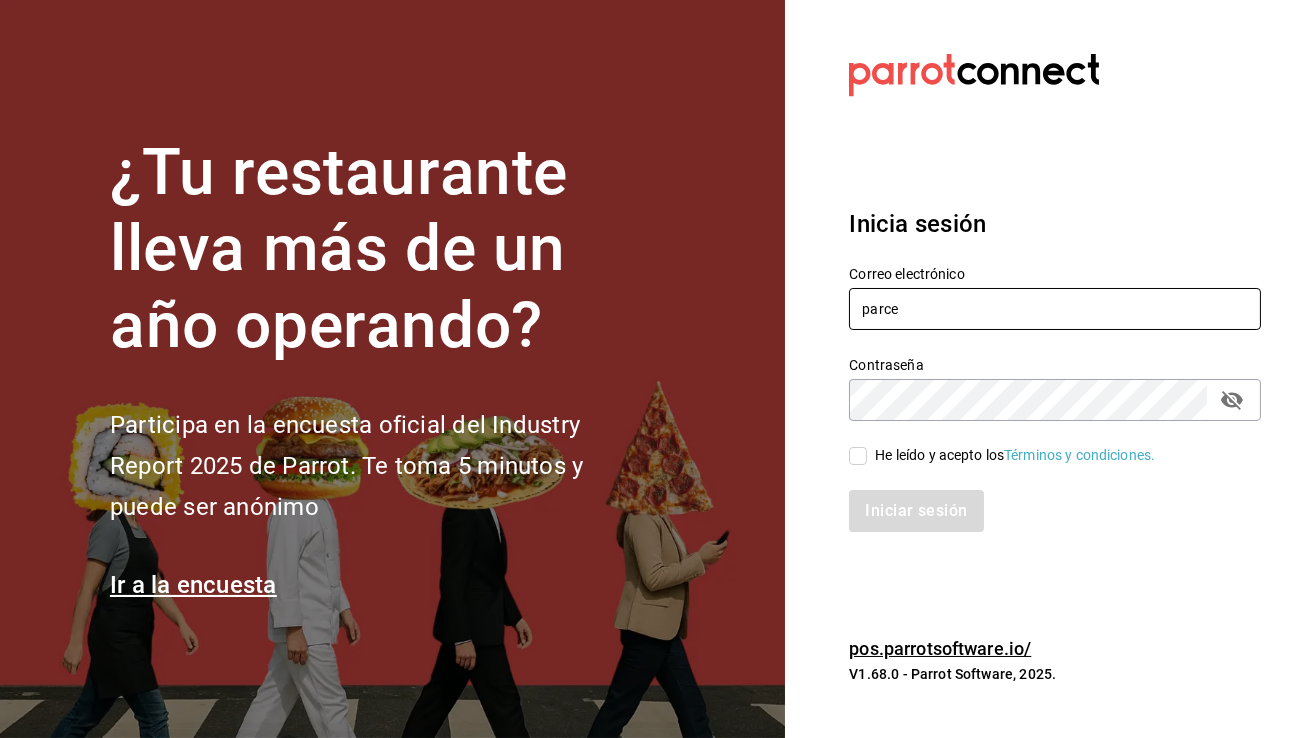 type on "parceros@[EXAMPLE.COM]" 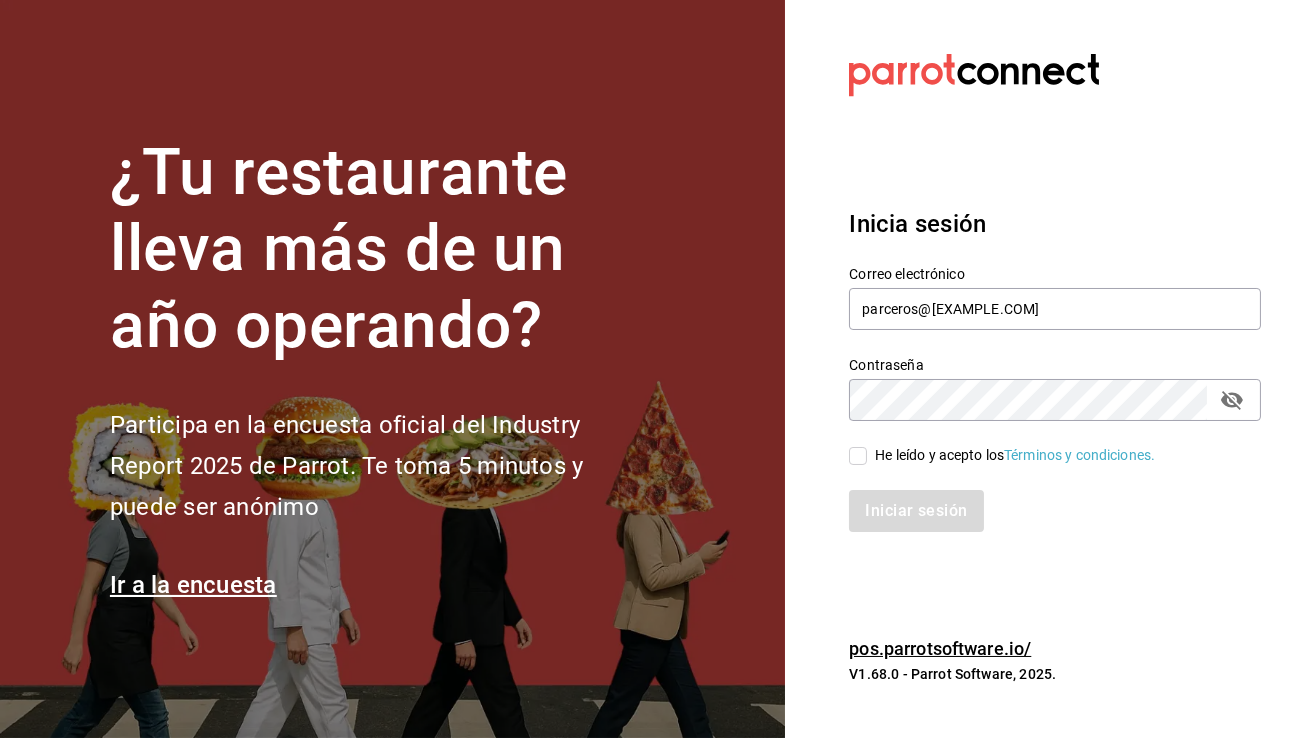 click on "He leído y acepto los  Términos y condiciones." at bounding box center (1011, 455) 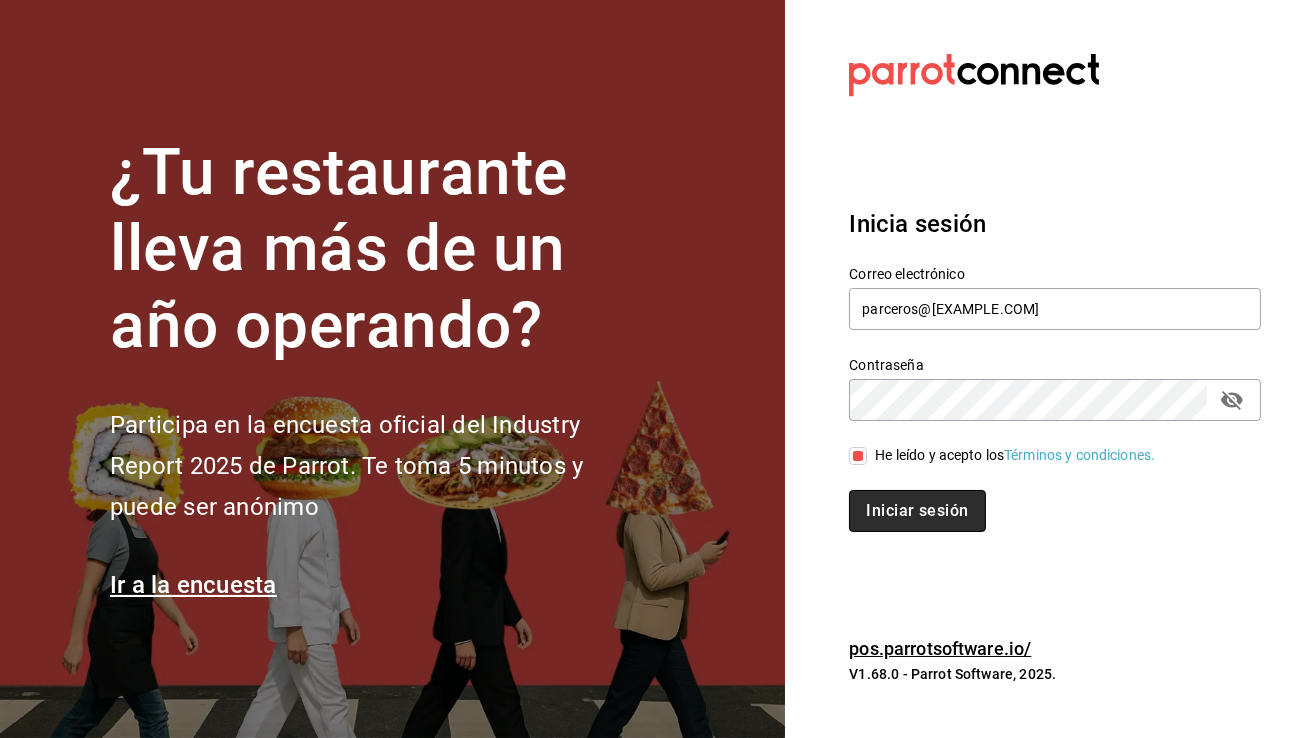 click on "Iniciar sesión" at bounding box center (917, 511) 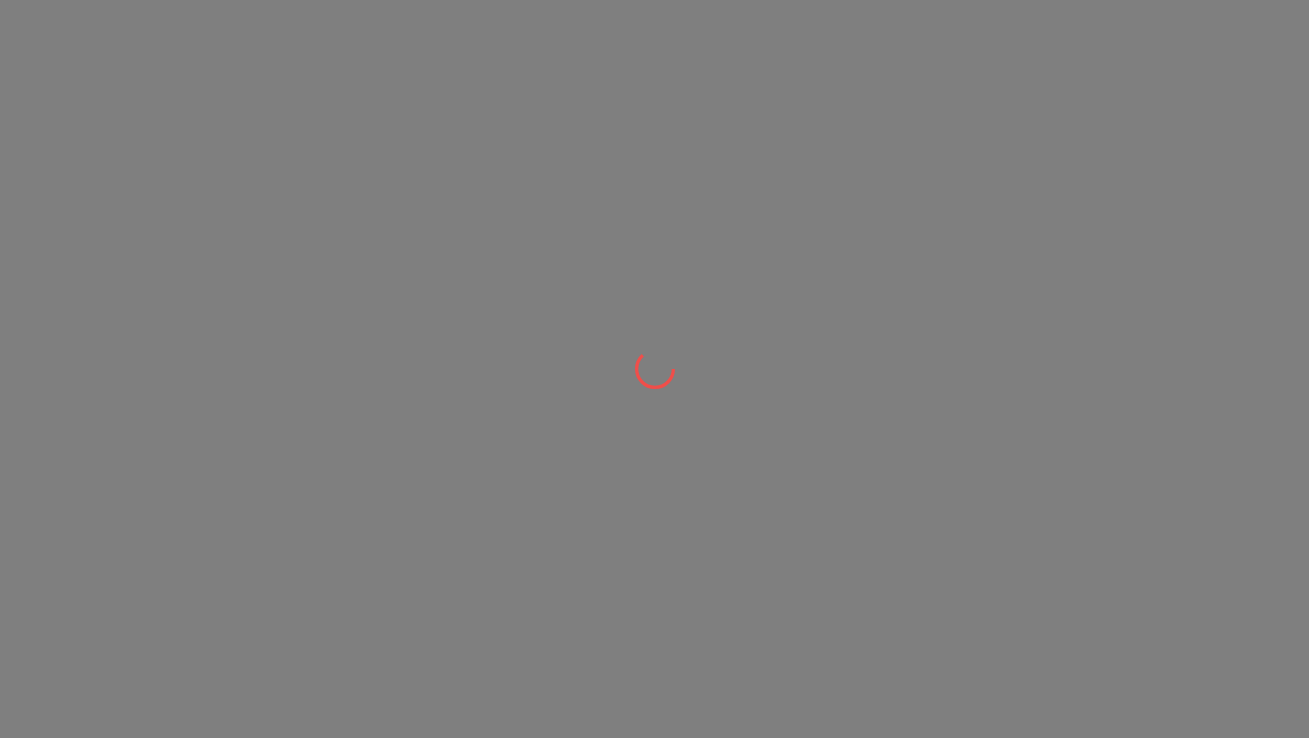 scroll, scrollTop: 0, scrollLeft: 0, axis: both 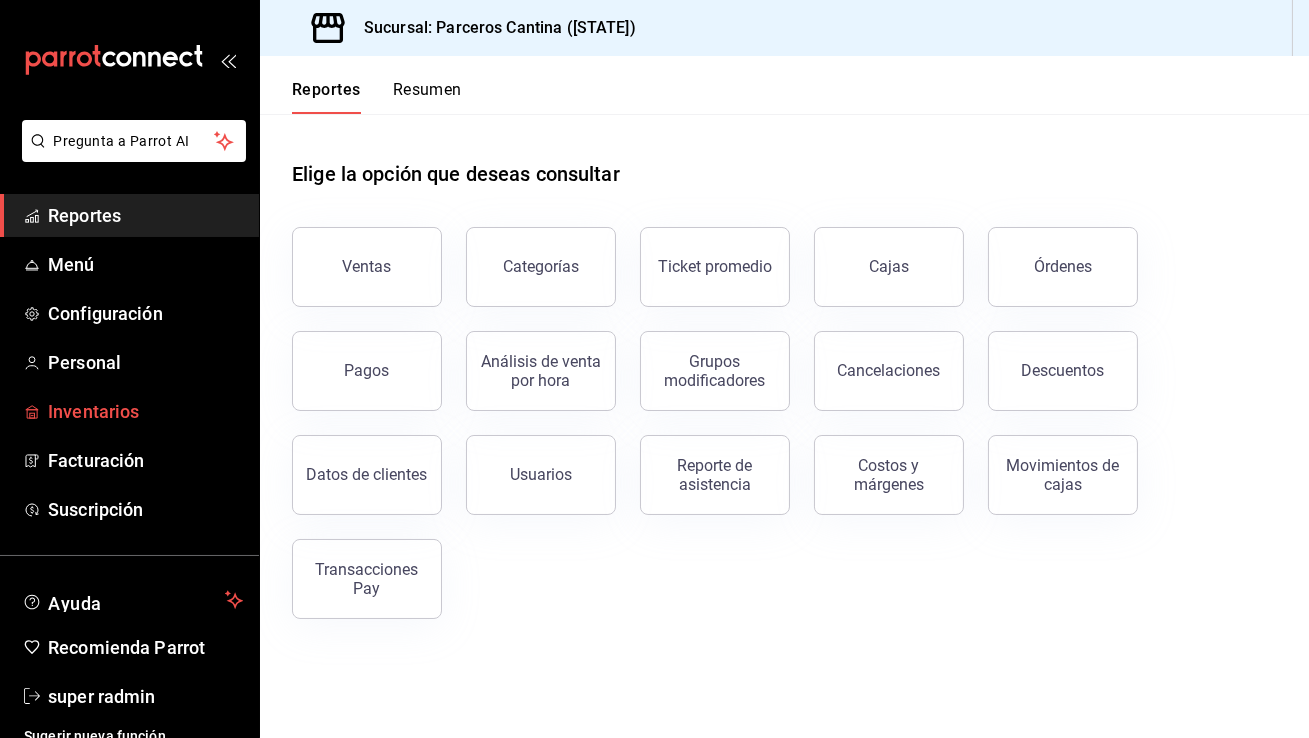 click on "Inventarios" at bounding box center [145, 411] 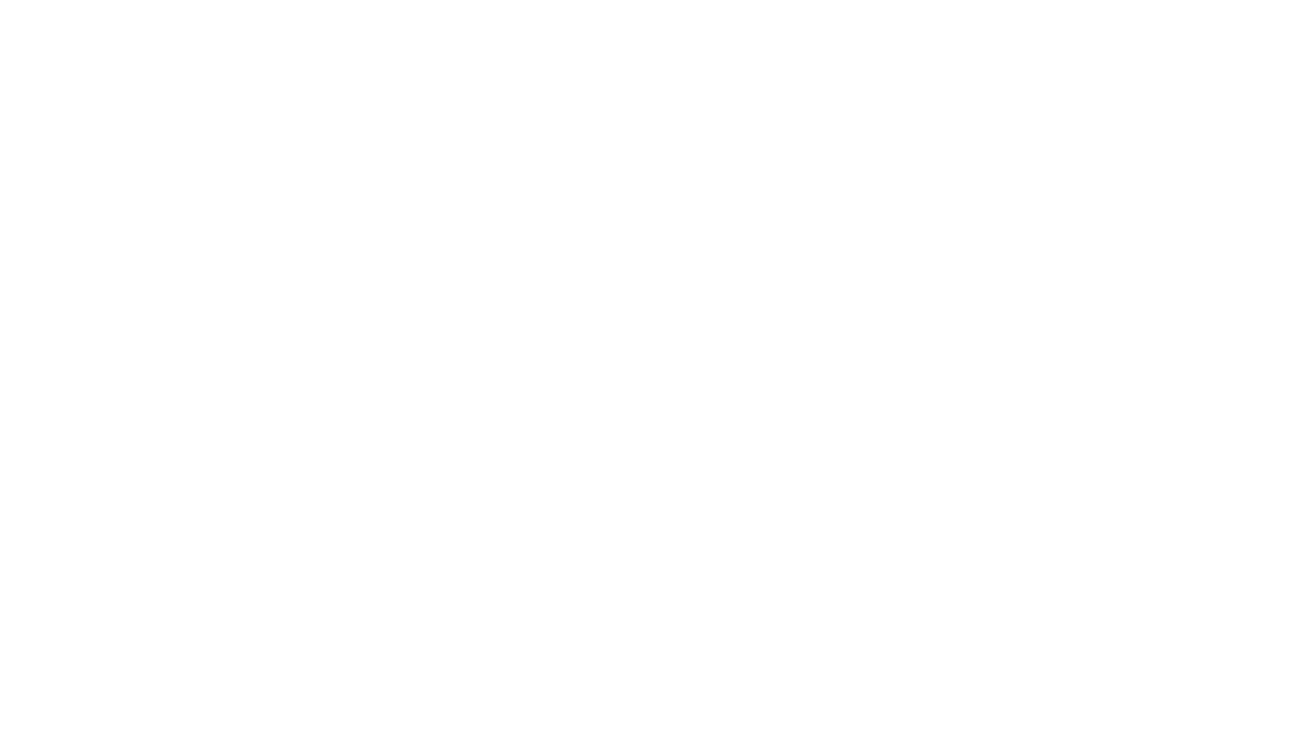 click at bounding box center [654, 4] 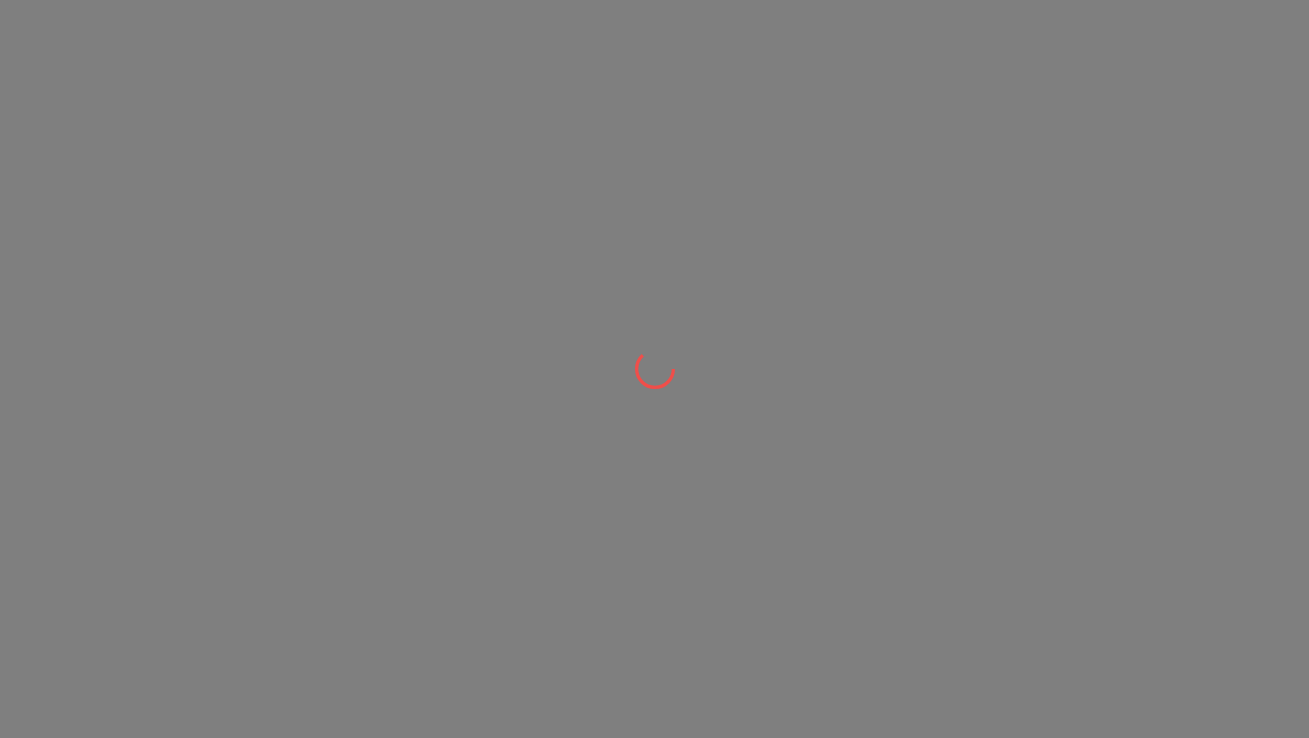 scroll, scrollTop: 0, scrollLeft: 0, axis: both 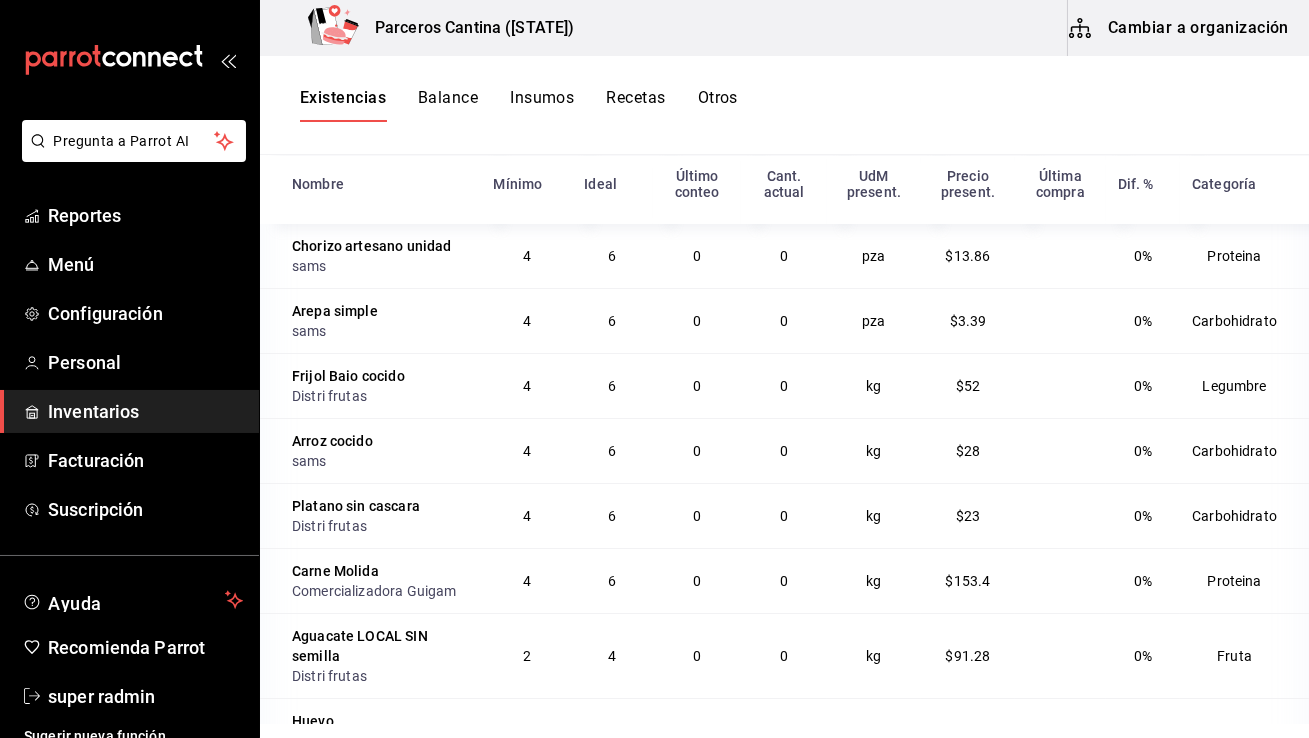 click on "Balance" at bounding box center (448, 105) 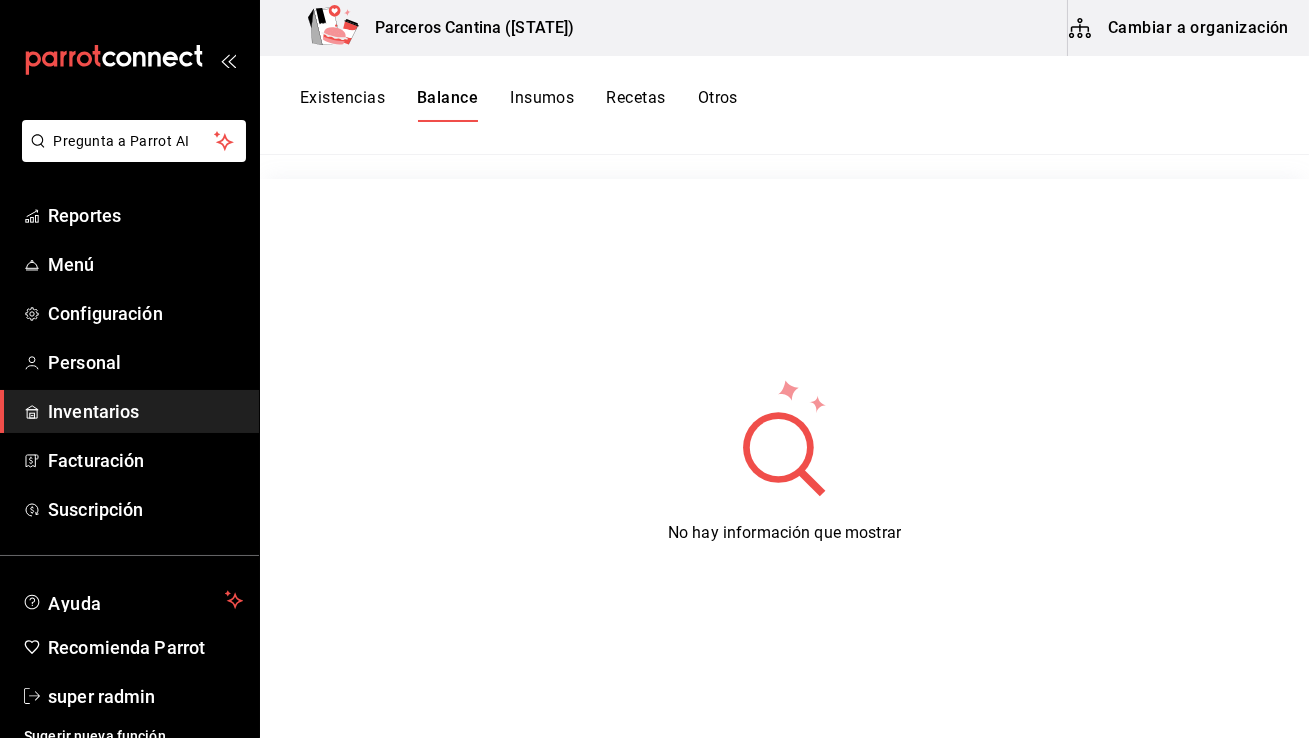 click on "Insumos" at bounding box center (542, 105) 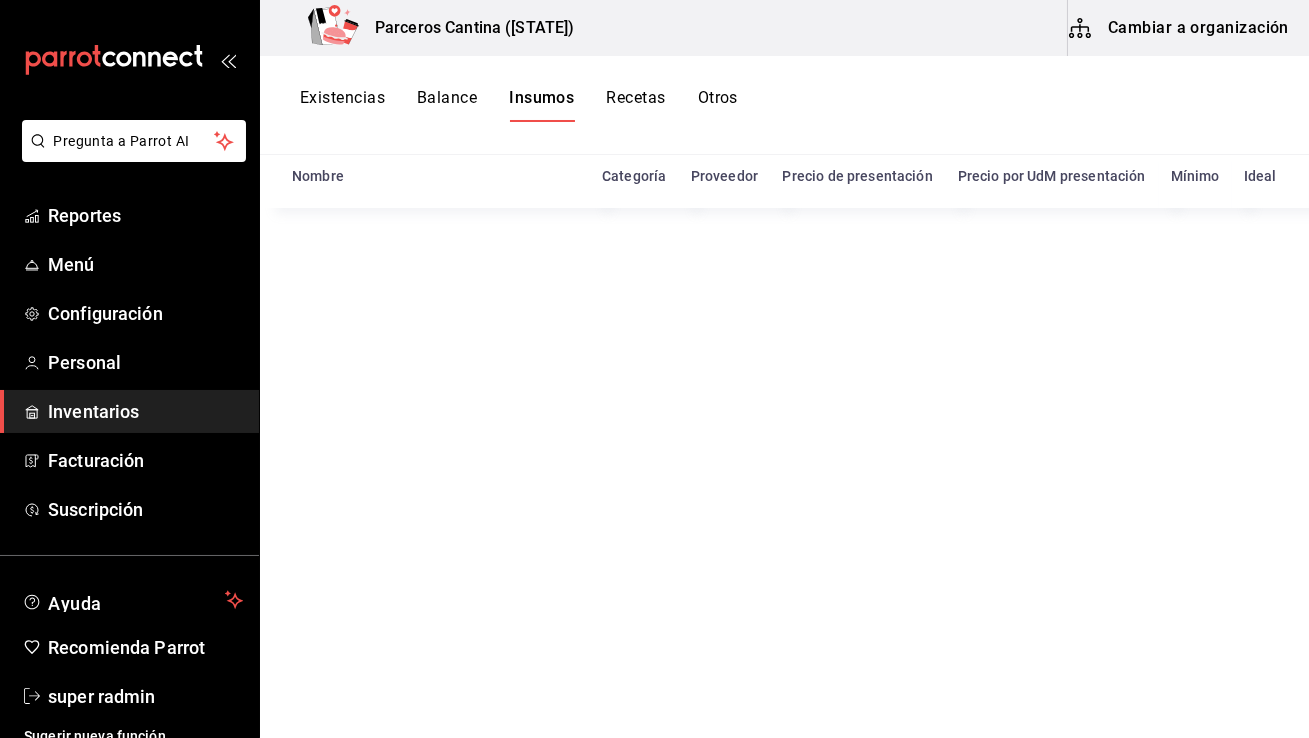 click on "Existencias" at bounding box center (342, 105) 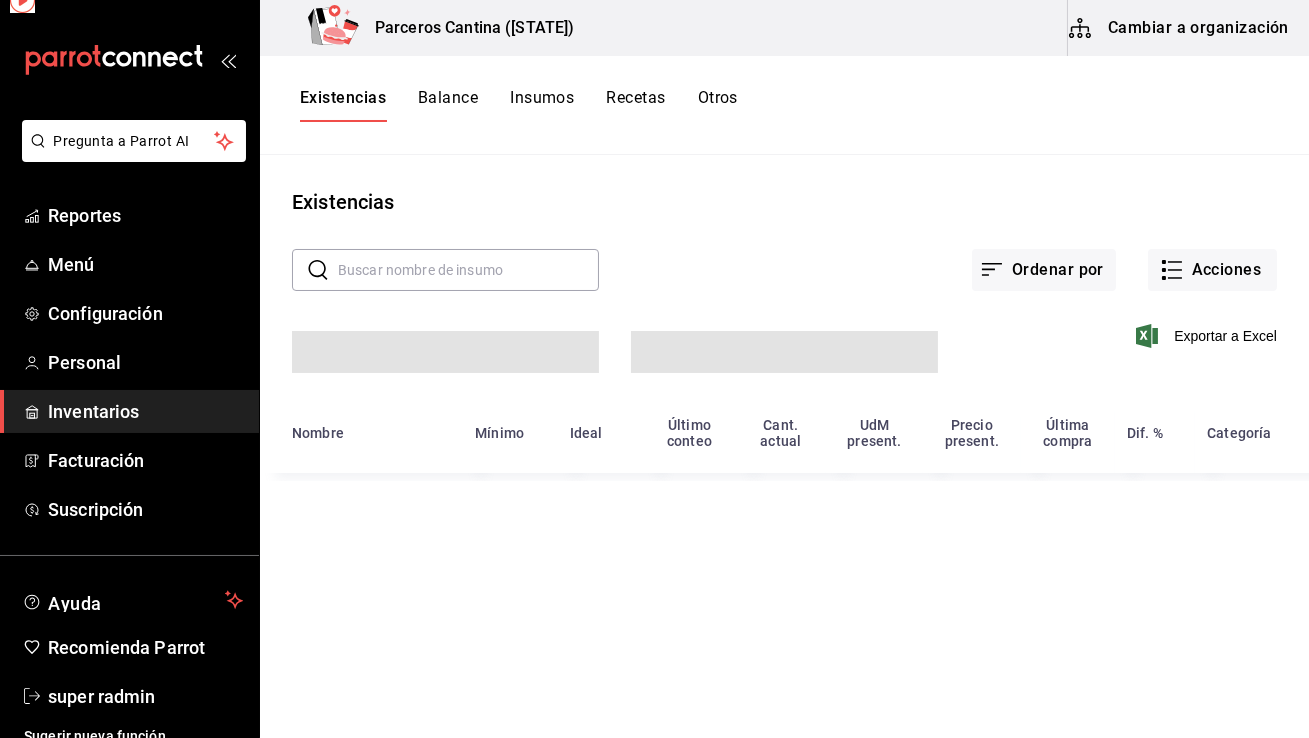 scroll, scrollTop: 0, scrollLeft: 0, axis: both 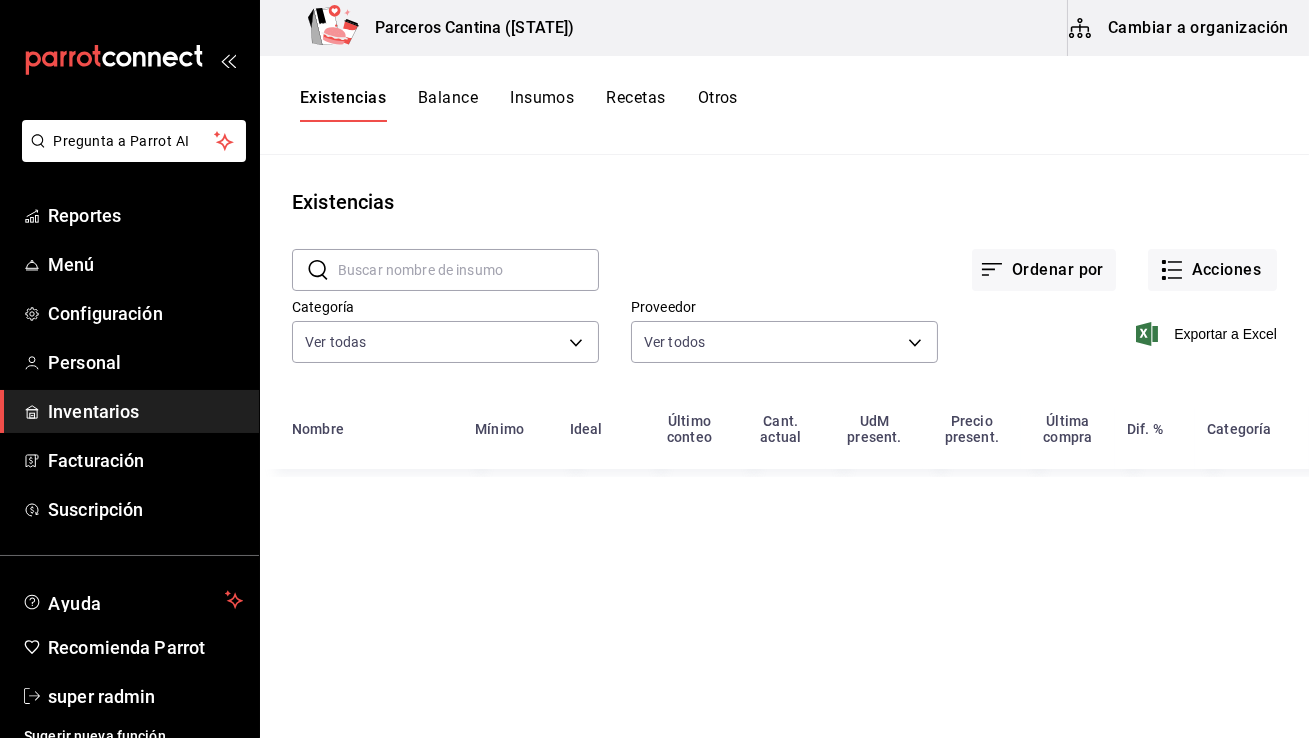 click on "Recetas" at bounding box center (635, 105) 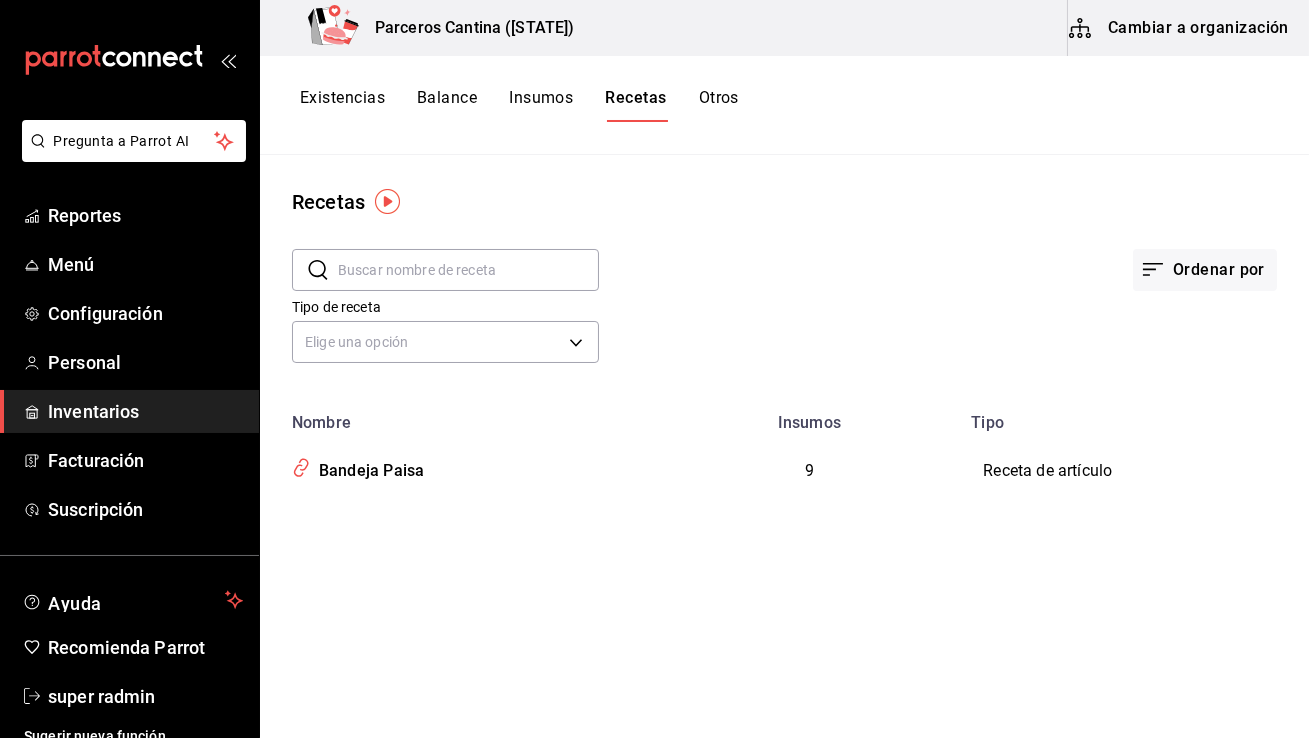 click on "Existencias" at bounding box center (342, 105) 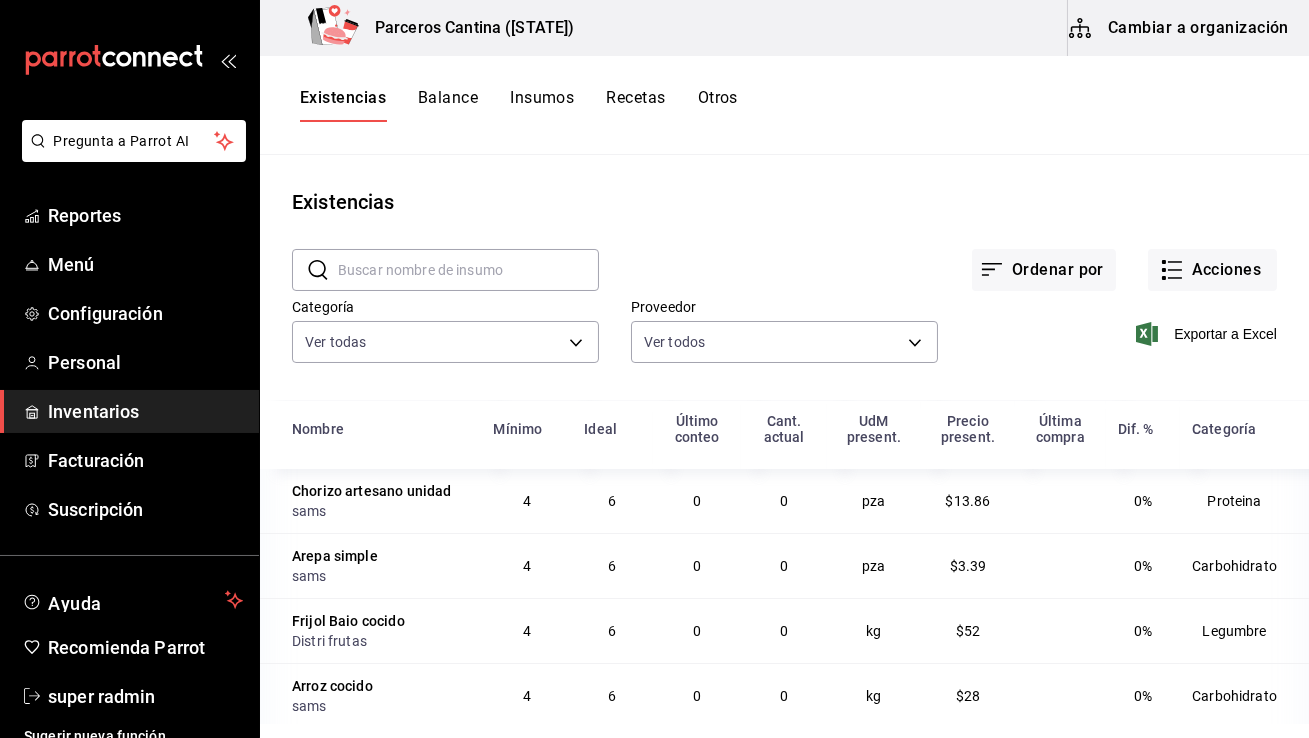 scroll, scrollTop: 112, scrollLeft: 0, axis: vertical 